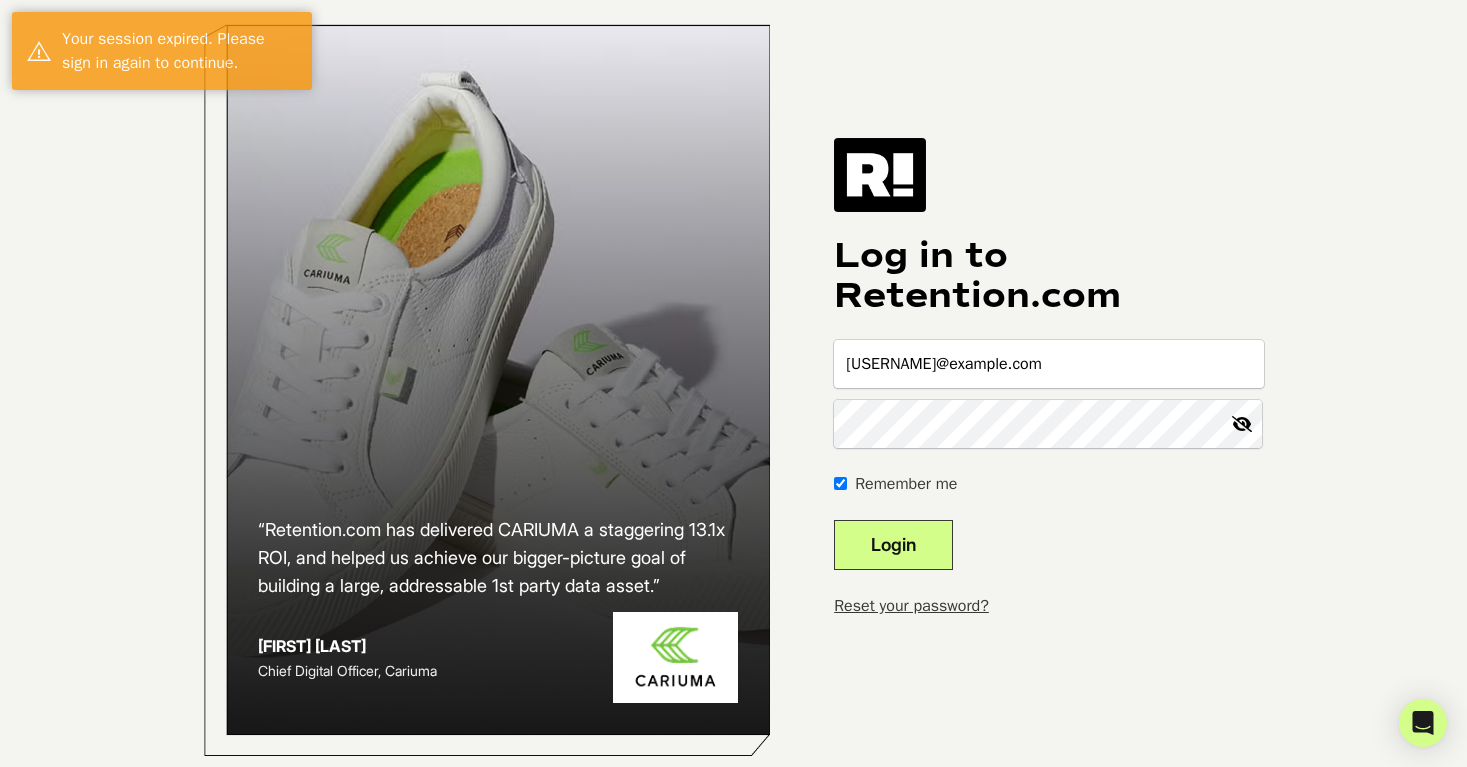 scroll, scrollTop: 0, scrollLeft: 0, axis: both 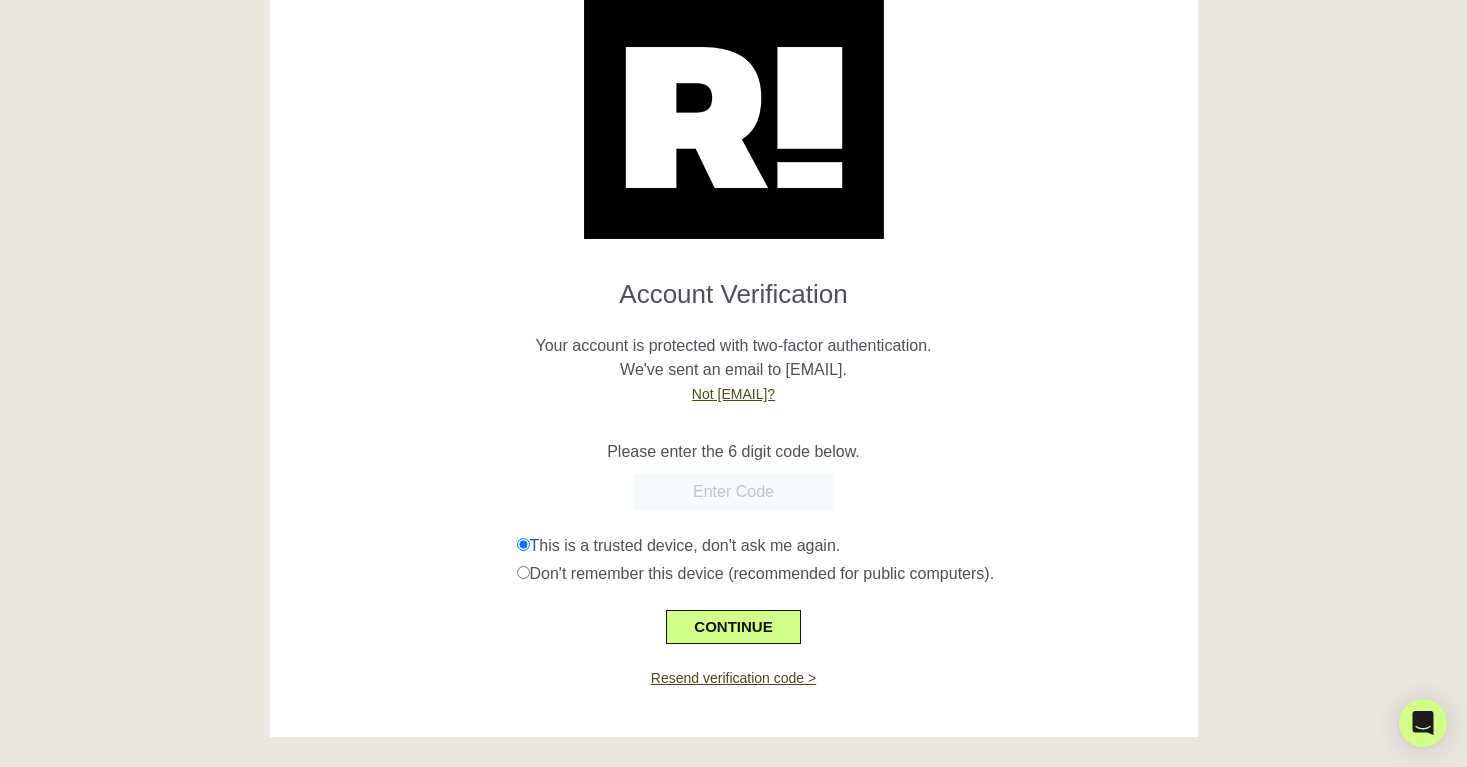 paste on "[POSTAL_CODE]" 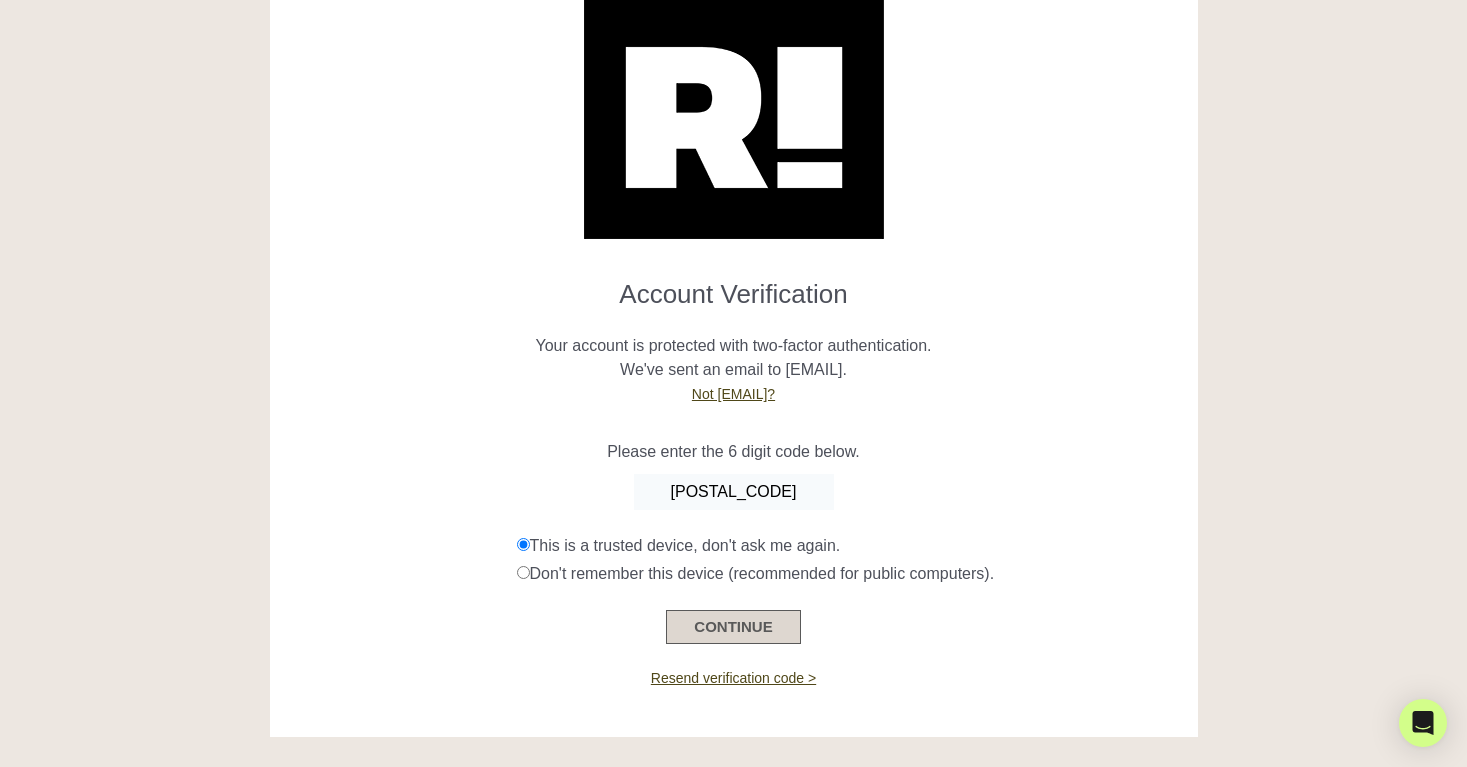 type on "[POSTAL_CODE]" 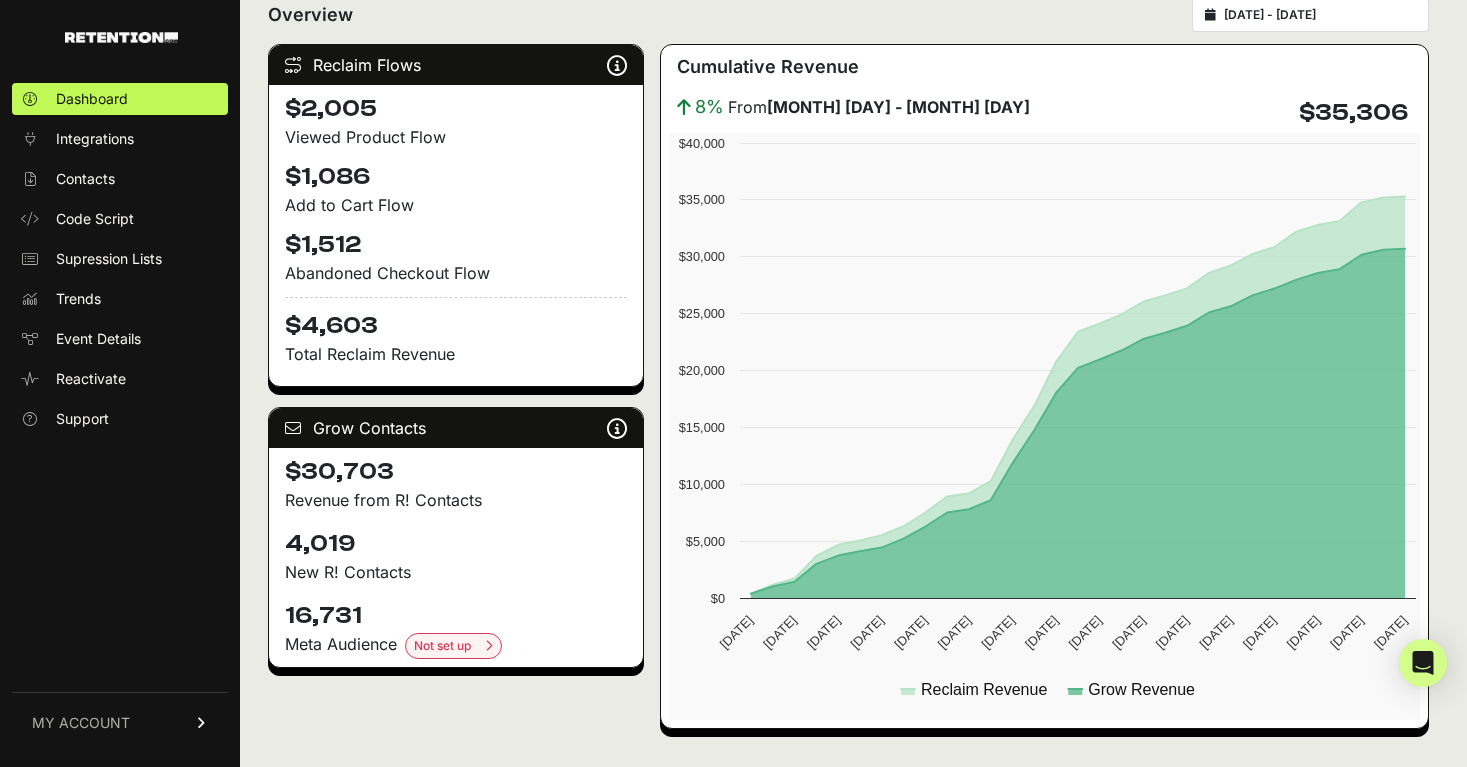 scroll, scrollTop: 286, scrollLeft: 0, axis: vertical 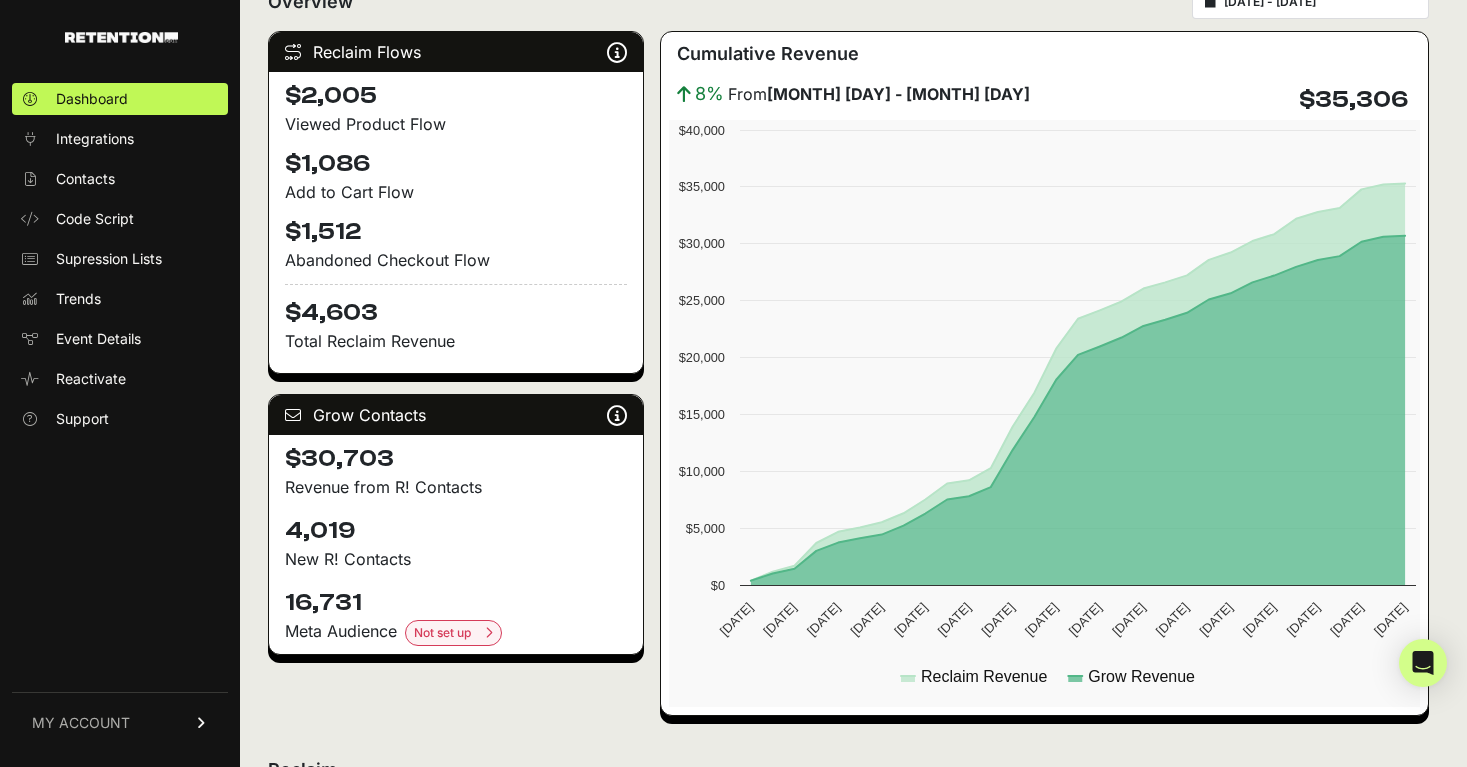 click on "MY ACCOUNT" at bounding box center (81, 723) 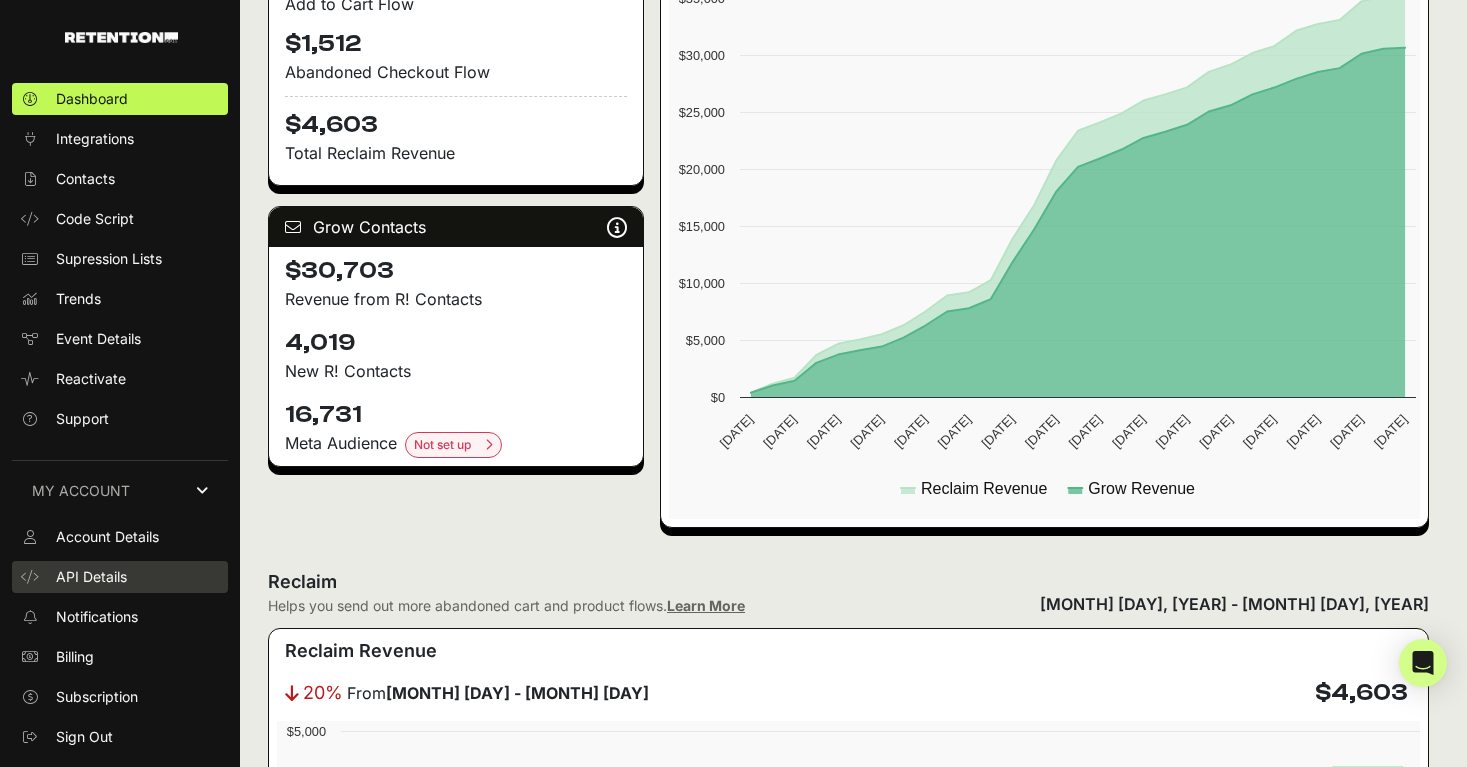 scroll, scrollTop: 498, scrollLeft: 0, axis: vertical 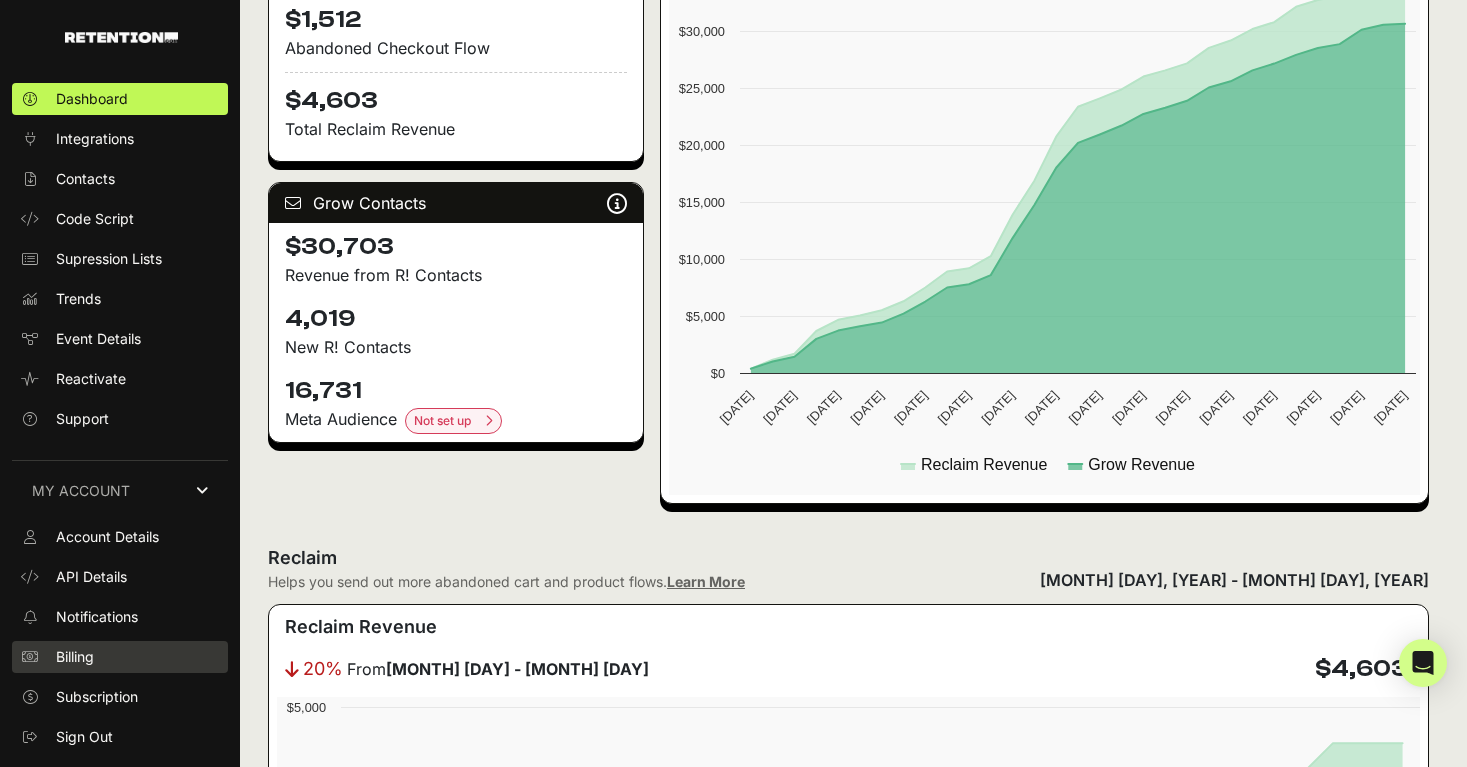 click on "Billing" at bounding box center [120, 657] 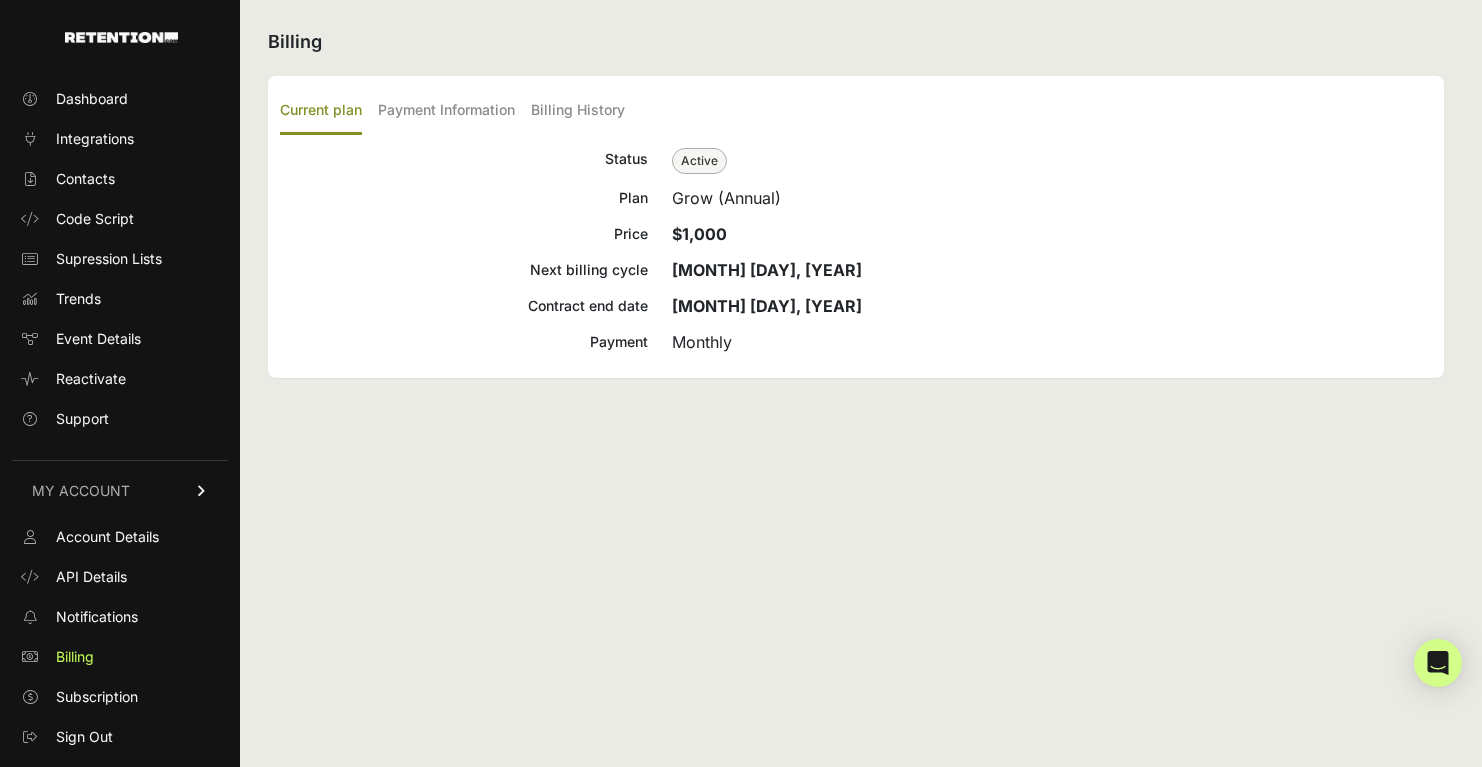 scroll, scrollTop: 0, scrollLeft: 0, axis: both 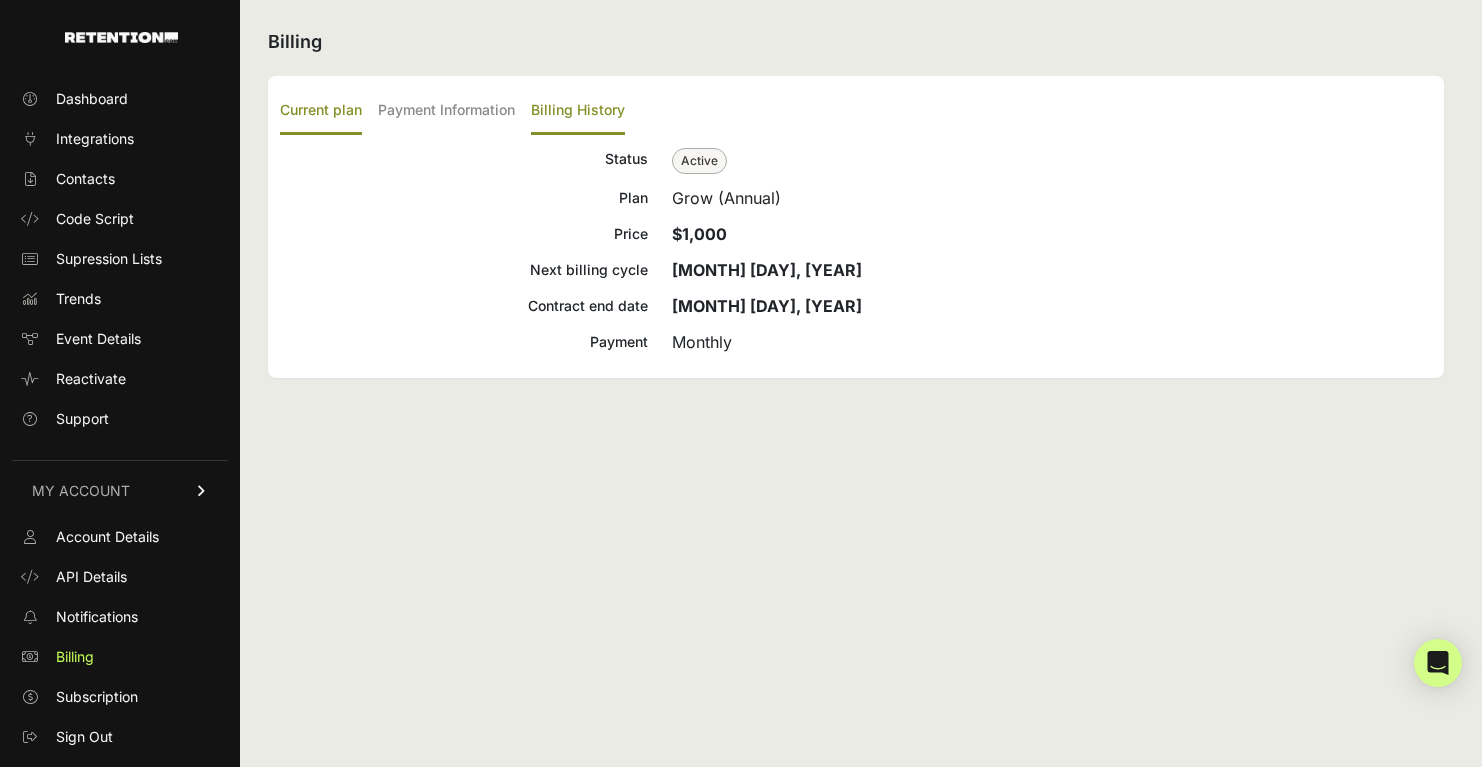 click on "Billing History" at bounding box center [578, 111] 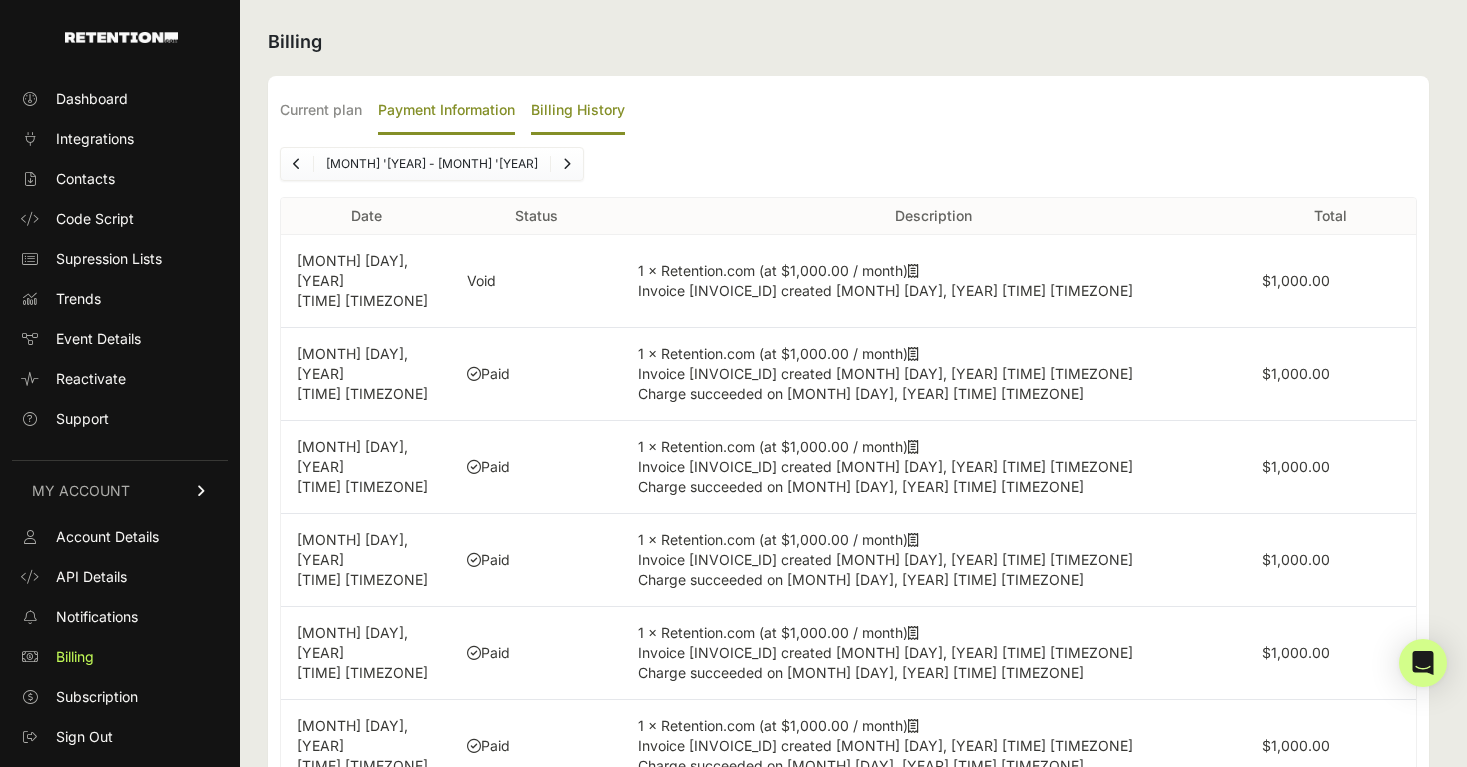 click on "Payment Information" at bounding box center [446, 111] 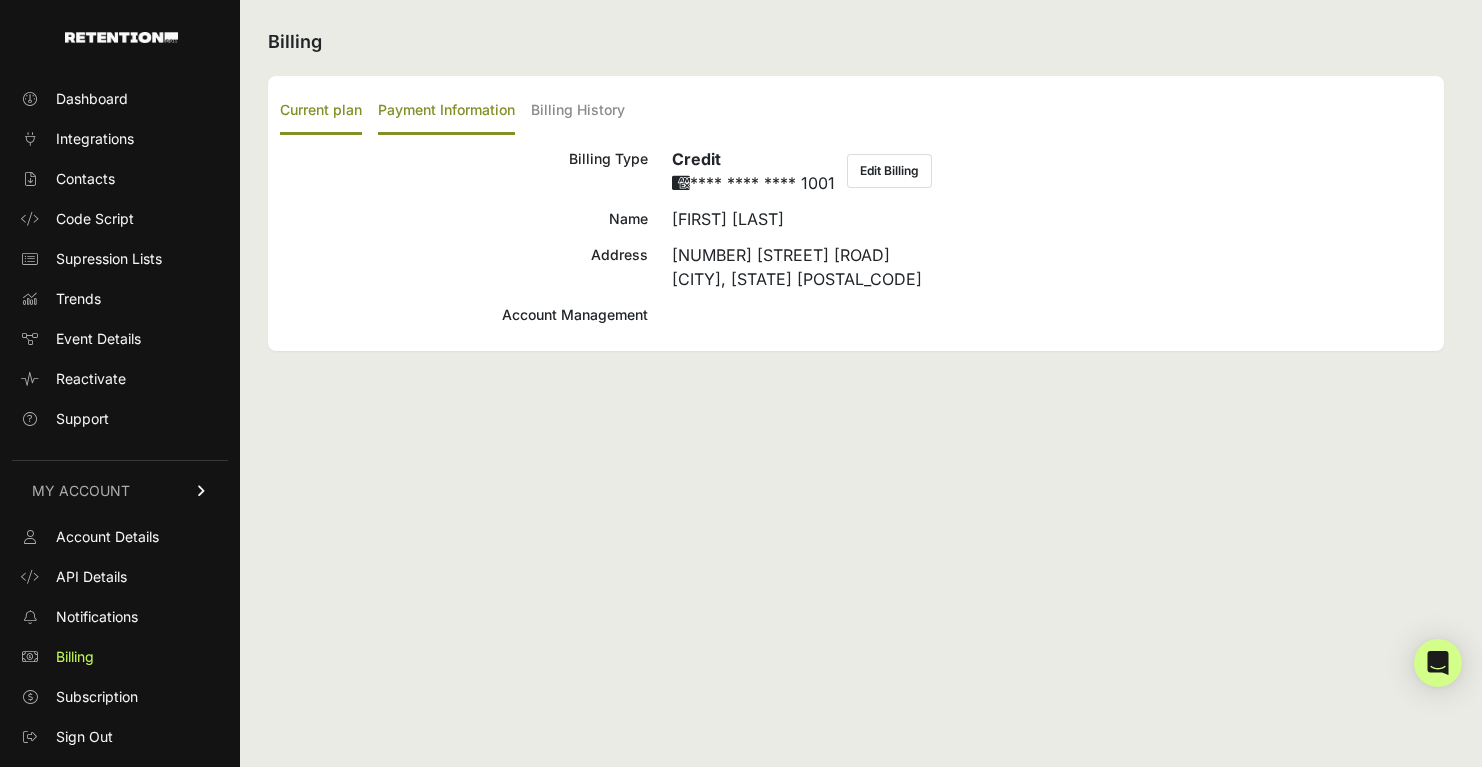 click on "Current plan" at bounding box center (321, 111) 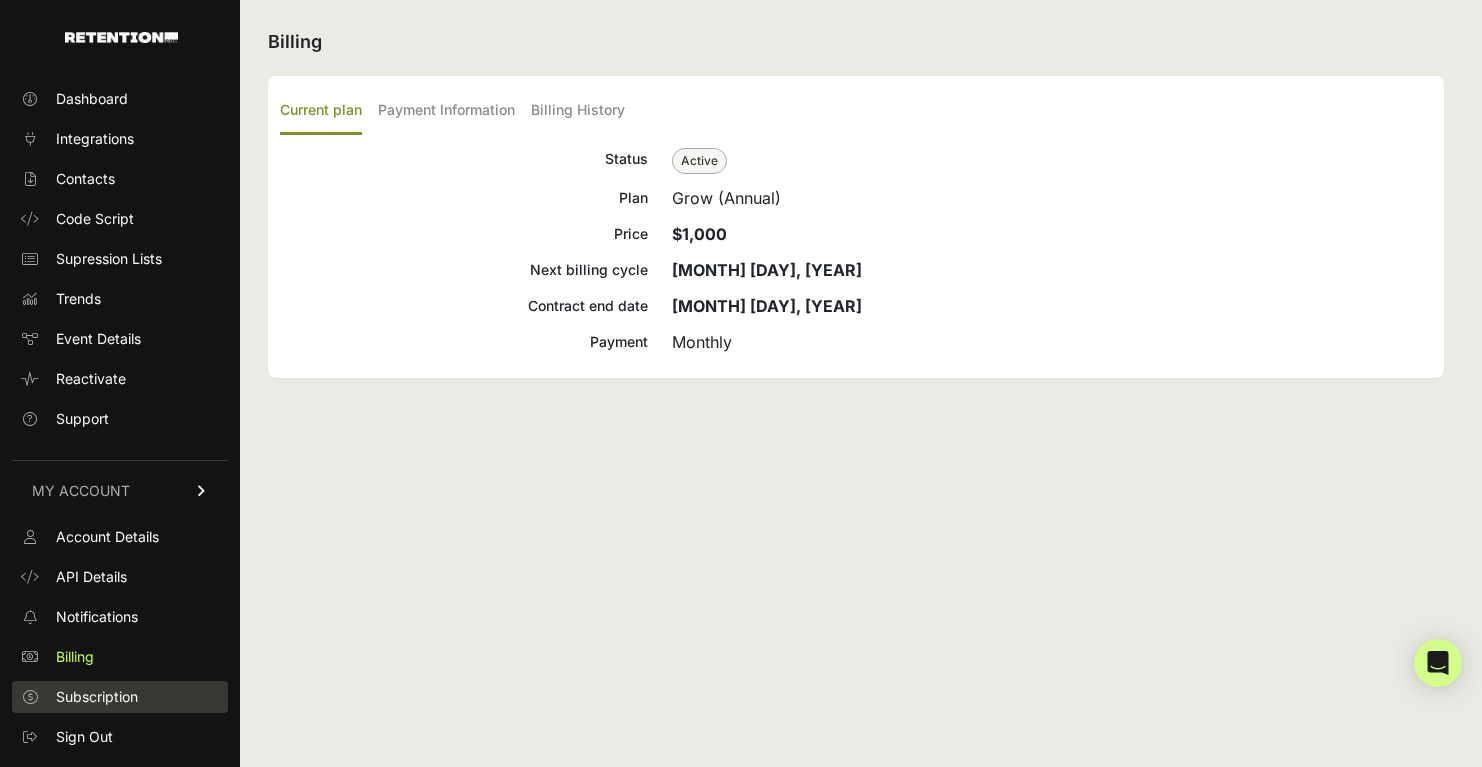 click on "Subscription" at bounding box center (97, 697) 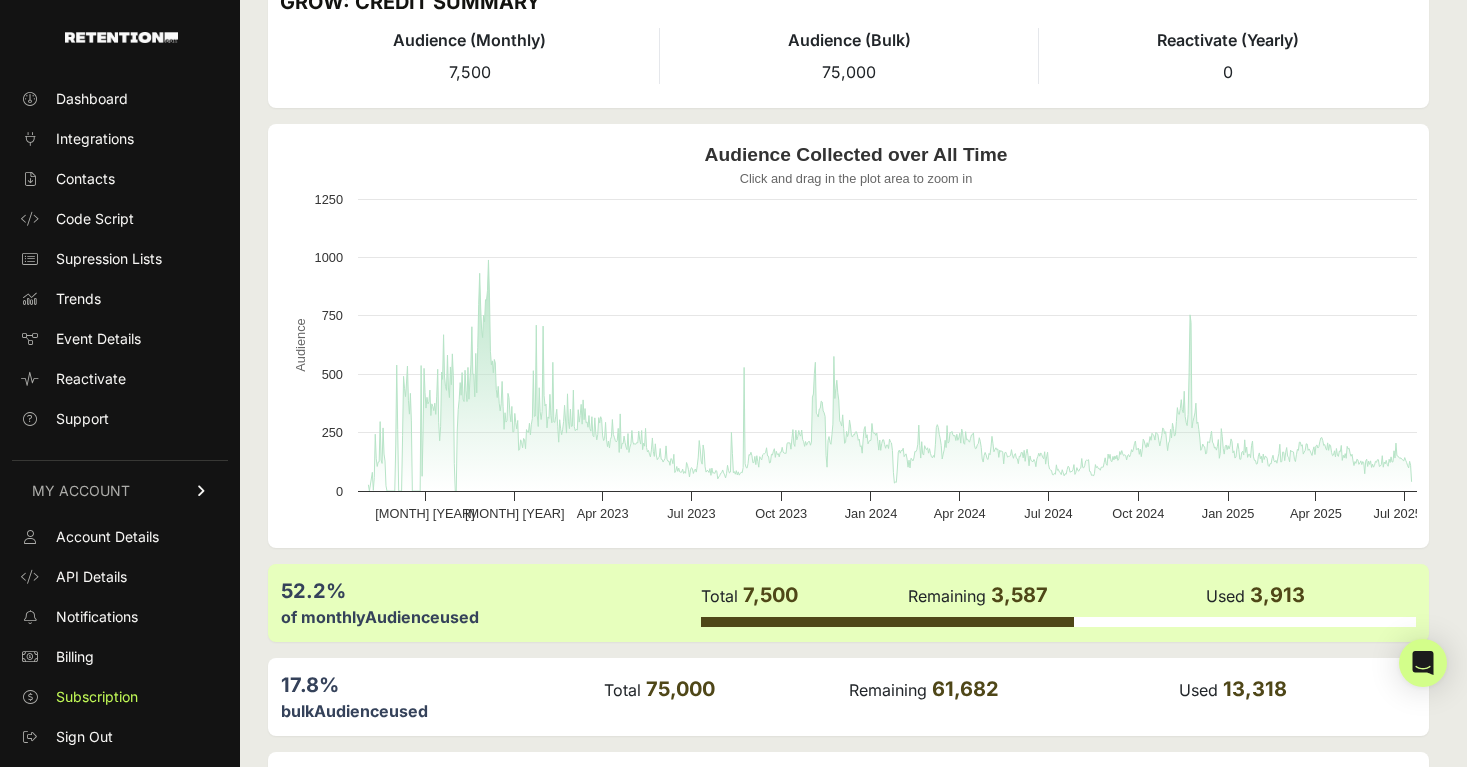 scroll, scrollTop: 0, scrollLeft: 0, axis: both 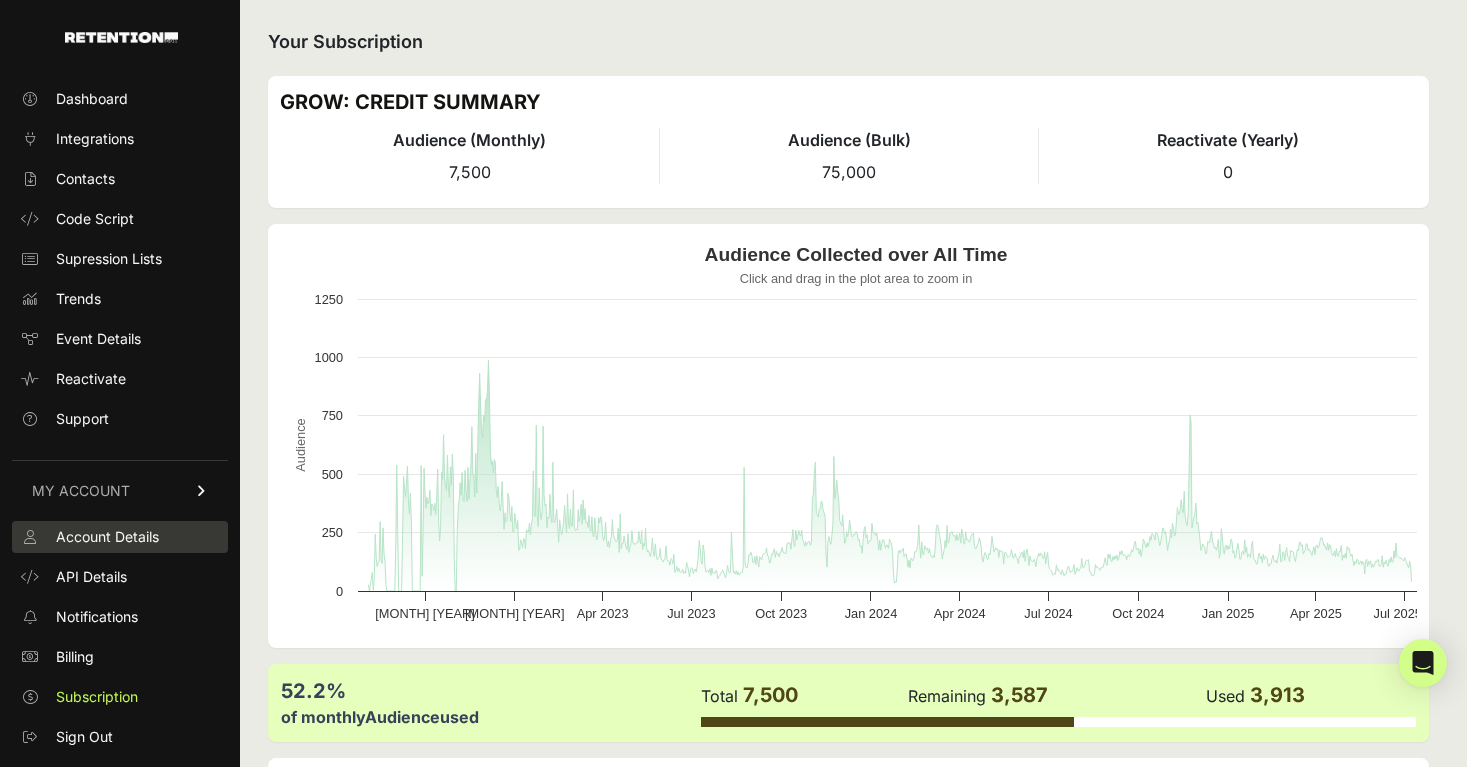 click on "Account Details" at bounding box center [120, 537] 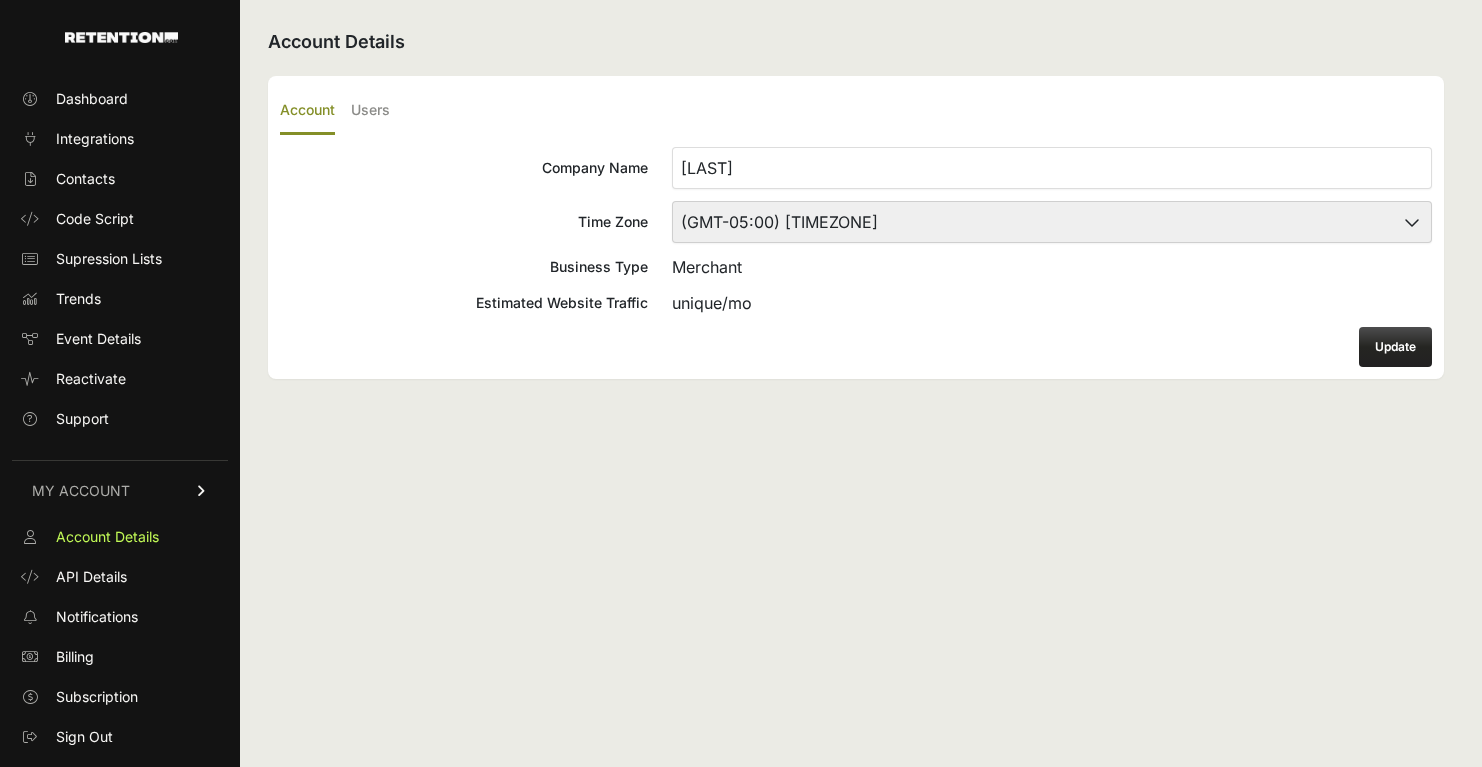 scroll, scrollTop: 0, scrollLeft: 0, axis: both 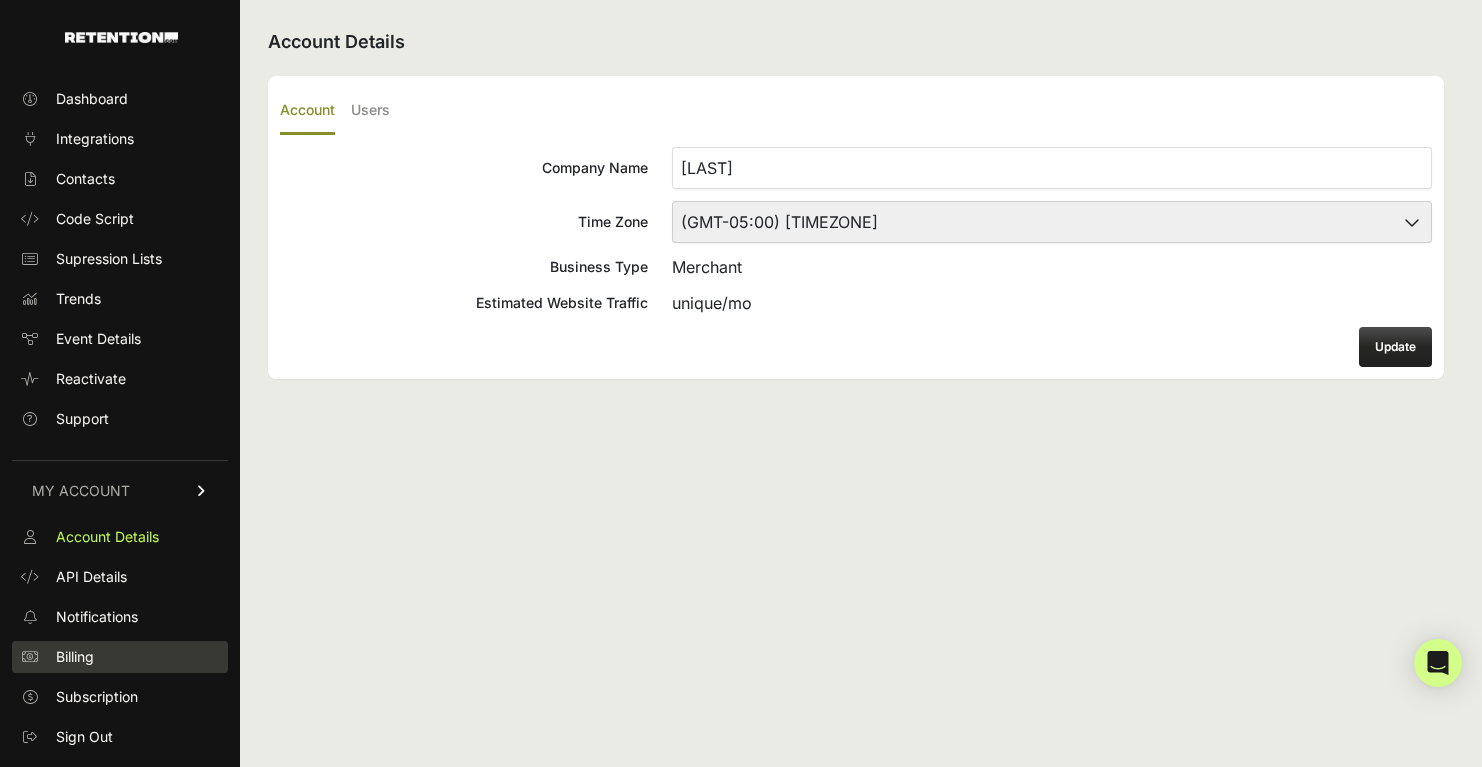 click on "Billing" at bounding box center [120, 657] 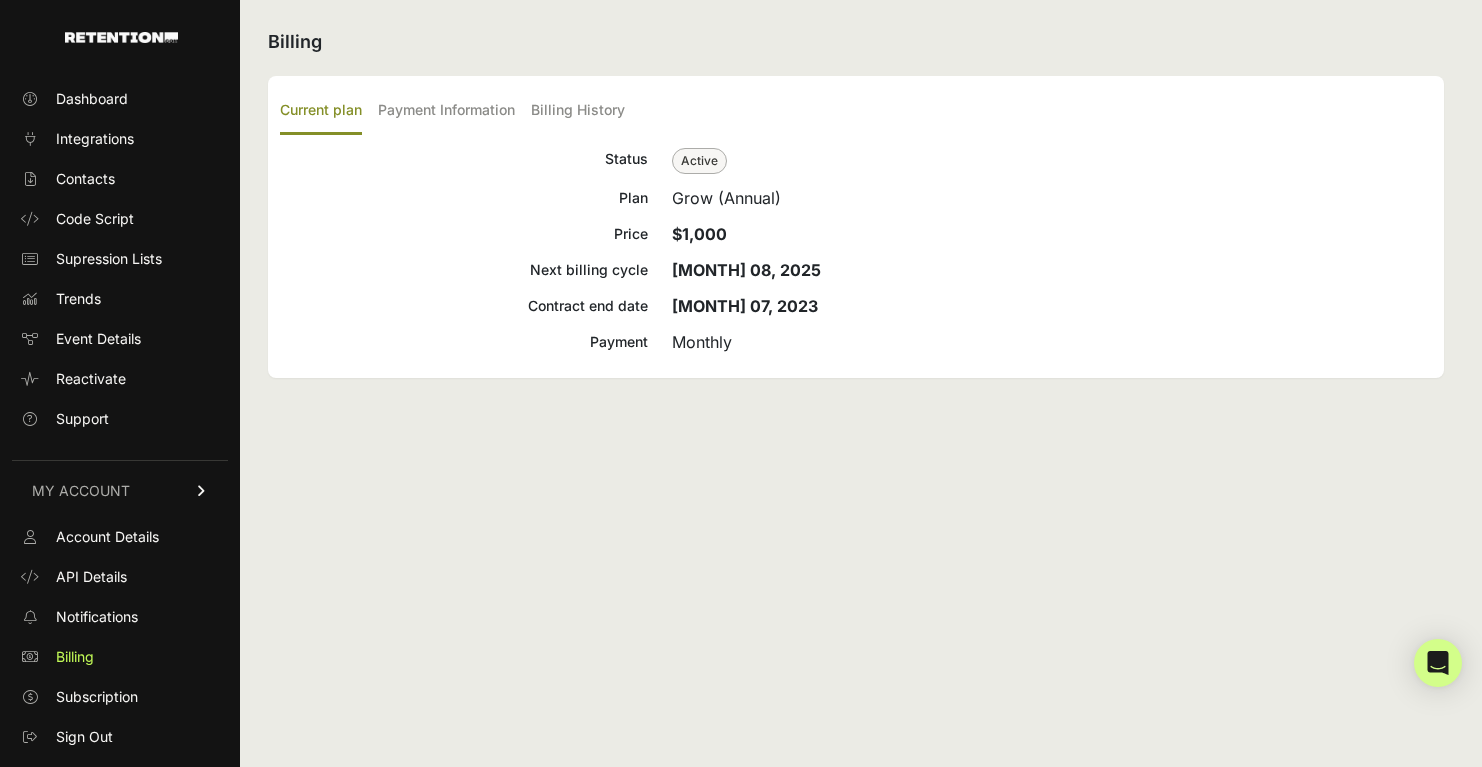 scroll, scrollTop: 0, scrollLeft: 0, axis: both 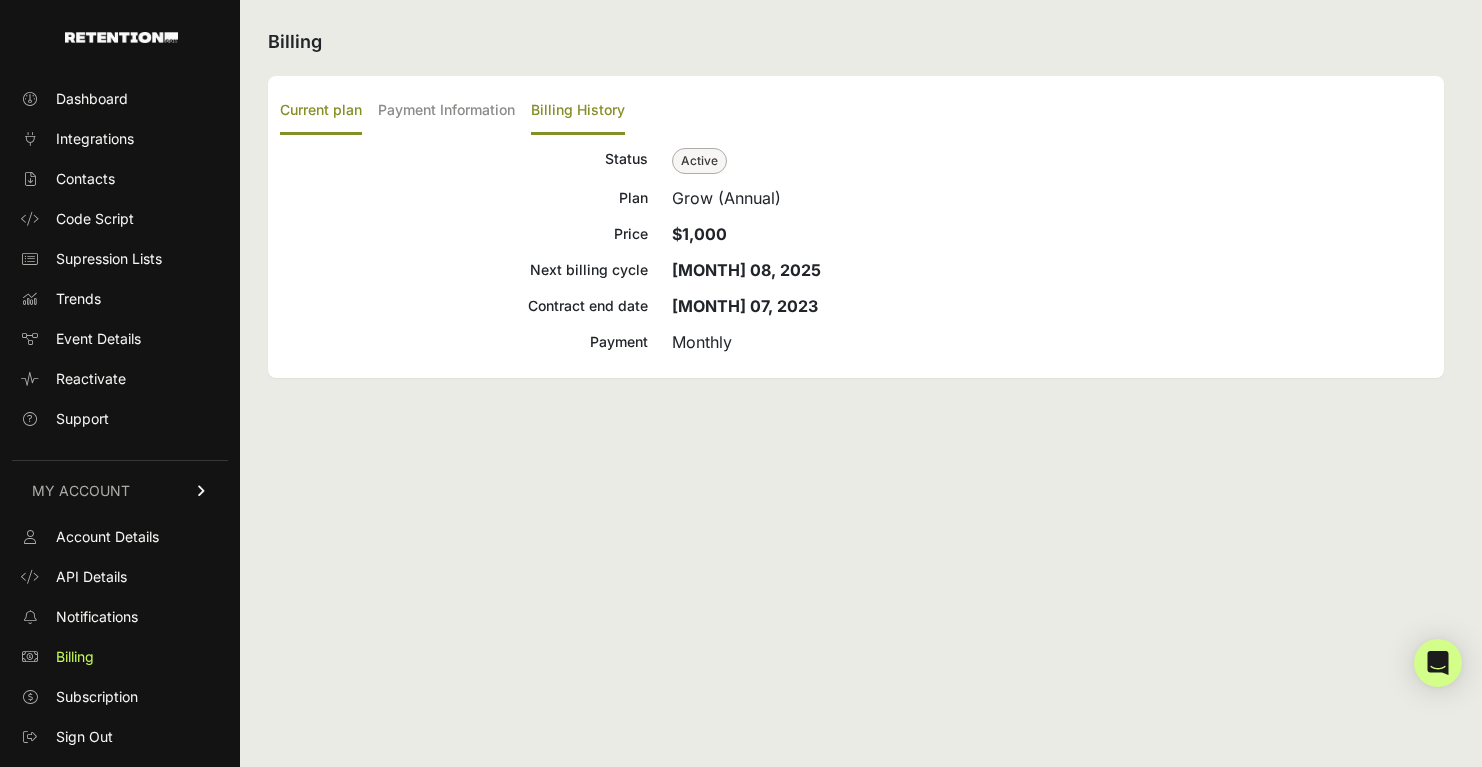 click on "Billing History" at bounding box center (578, 111) 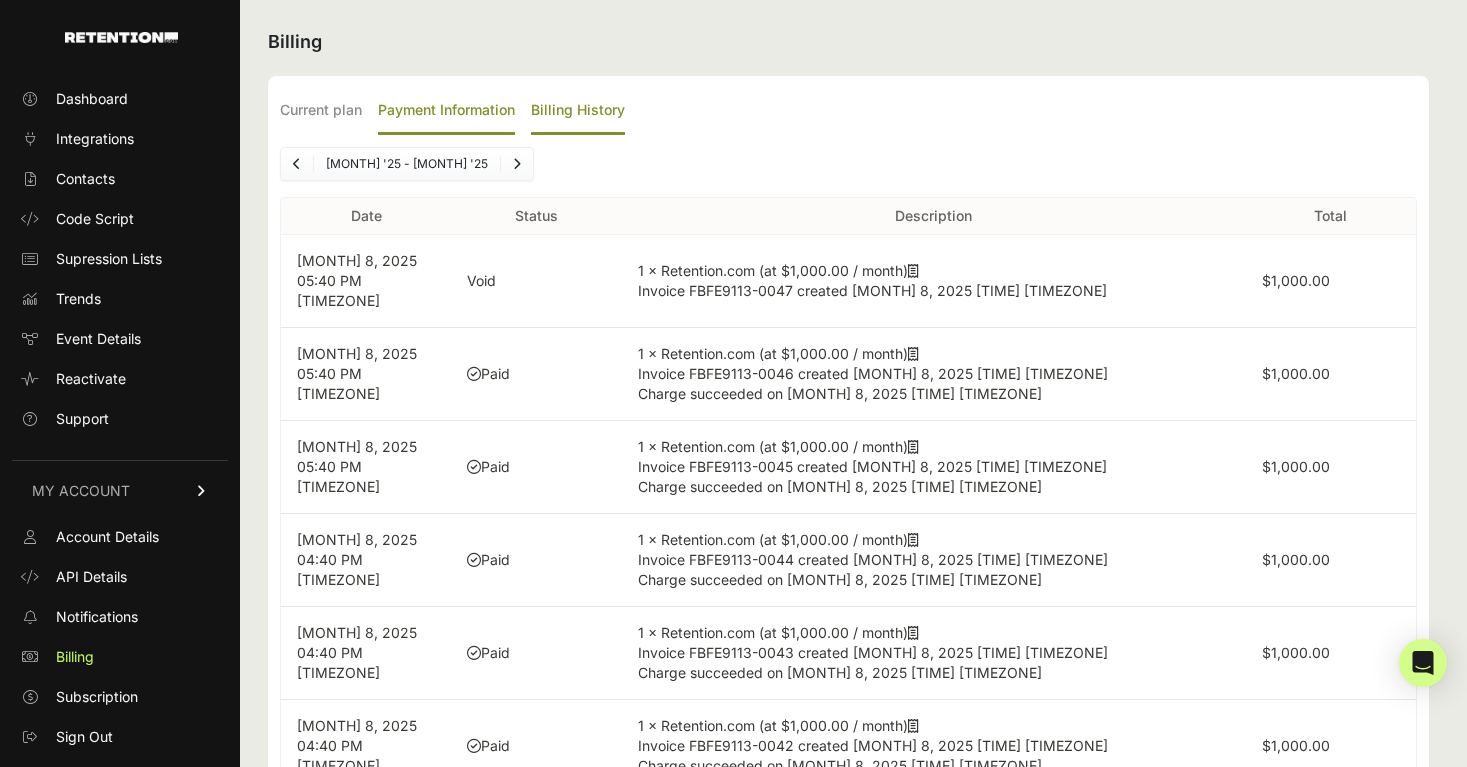 click on "Payment Information" at bounding box center [446, 111] 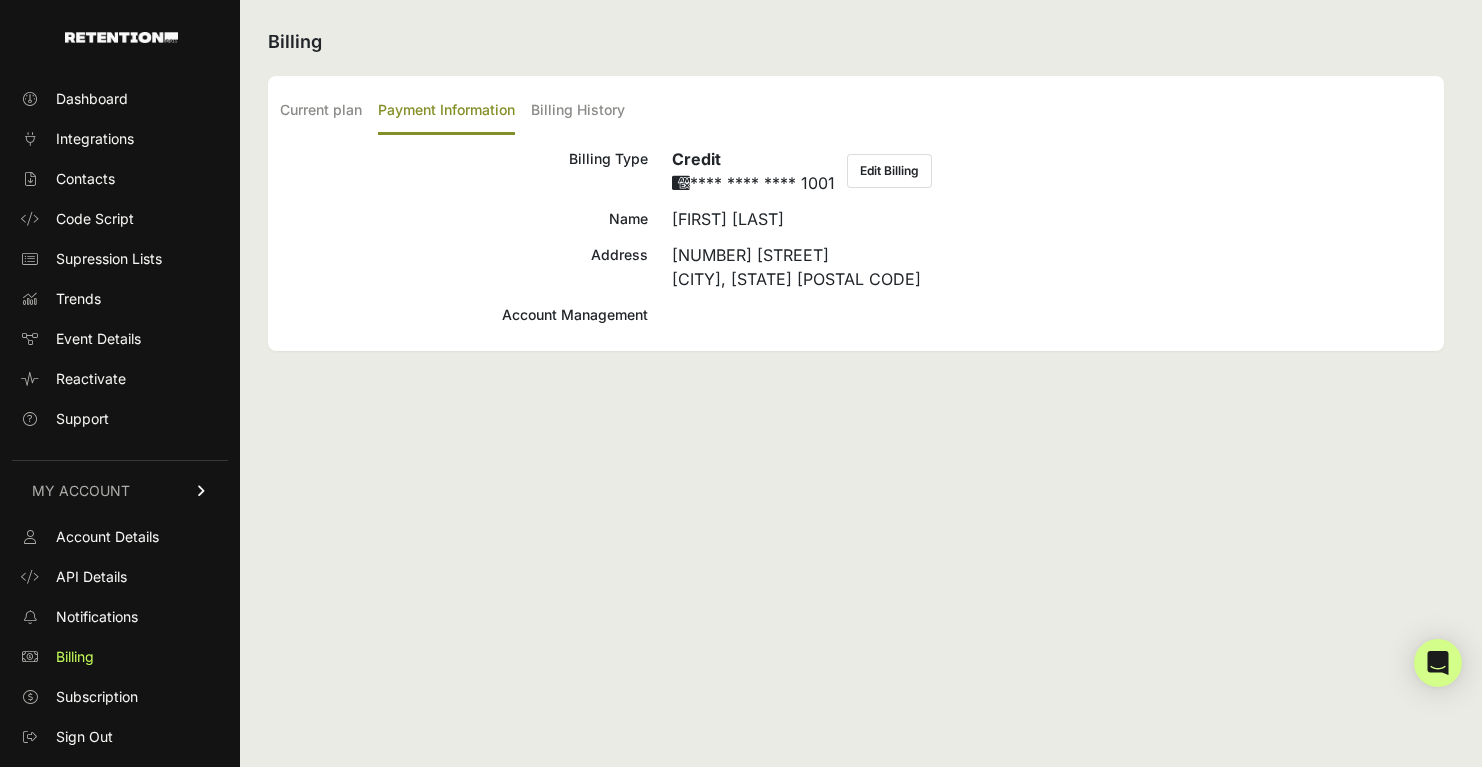 click on "Account Management" at bounding box center (464, 171) 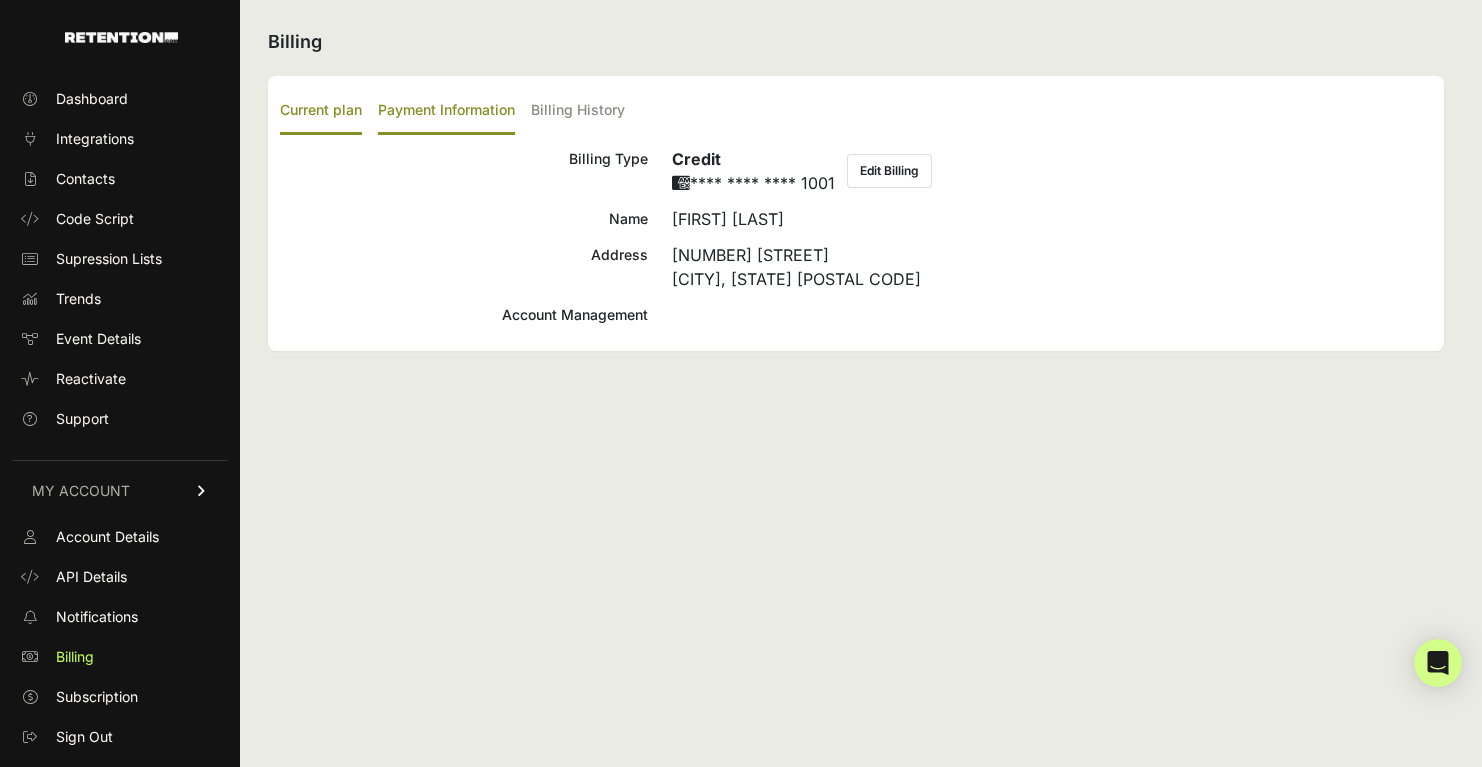 click on "Current plan" at bounding box center (321, 111) 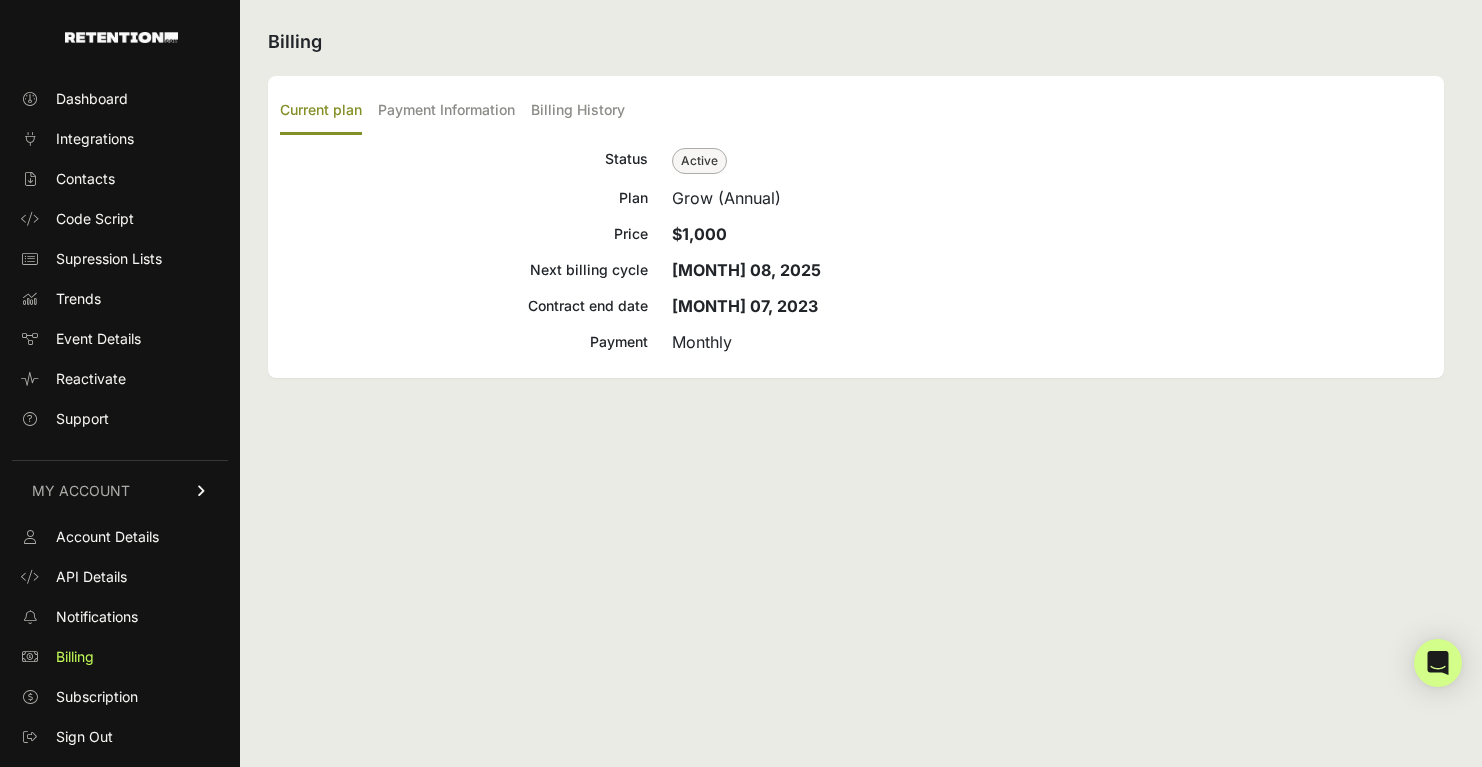 click on "Active" at bounding box center [699, 161] 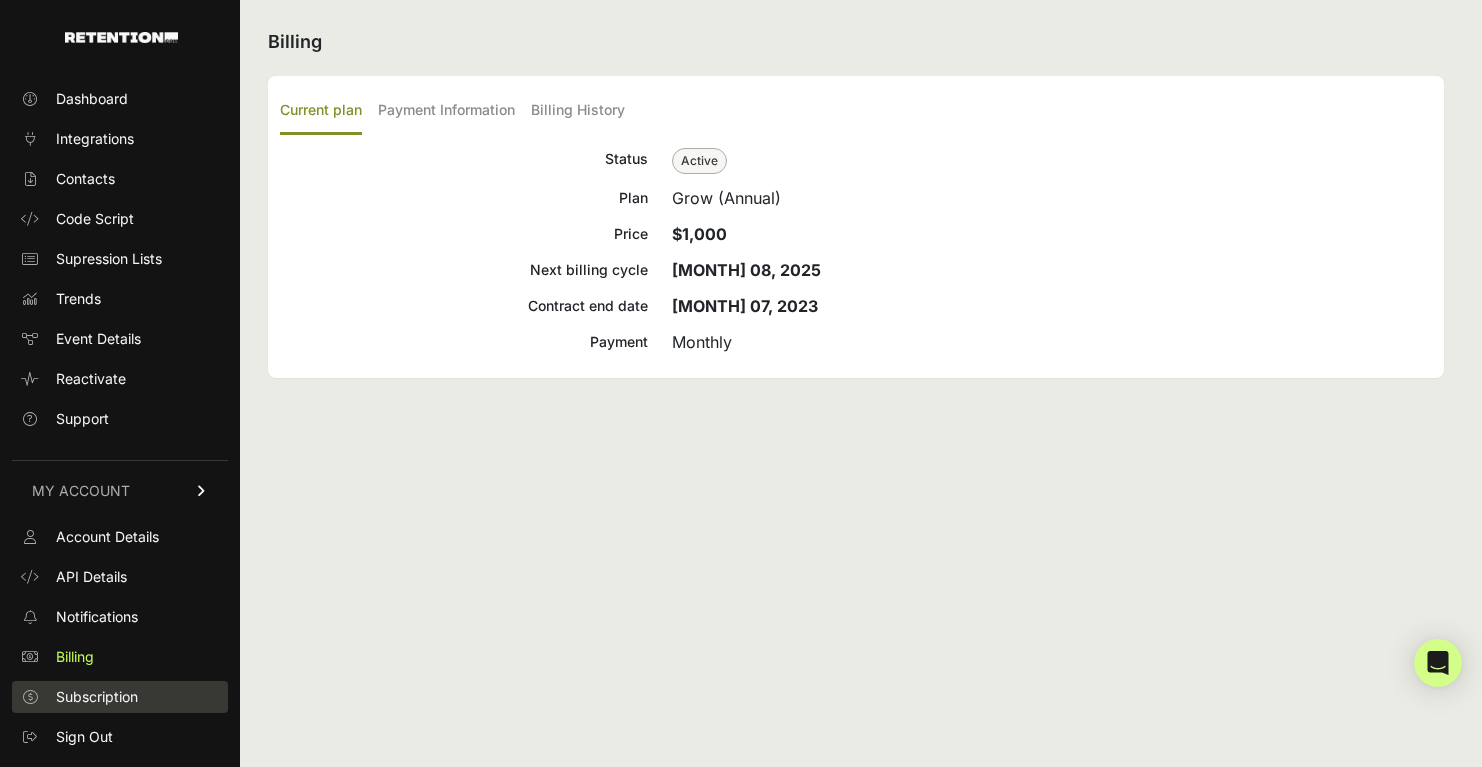 click on "Subscription" at bounding box center [97, 697] 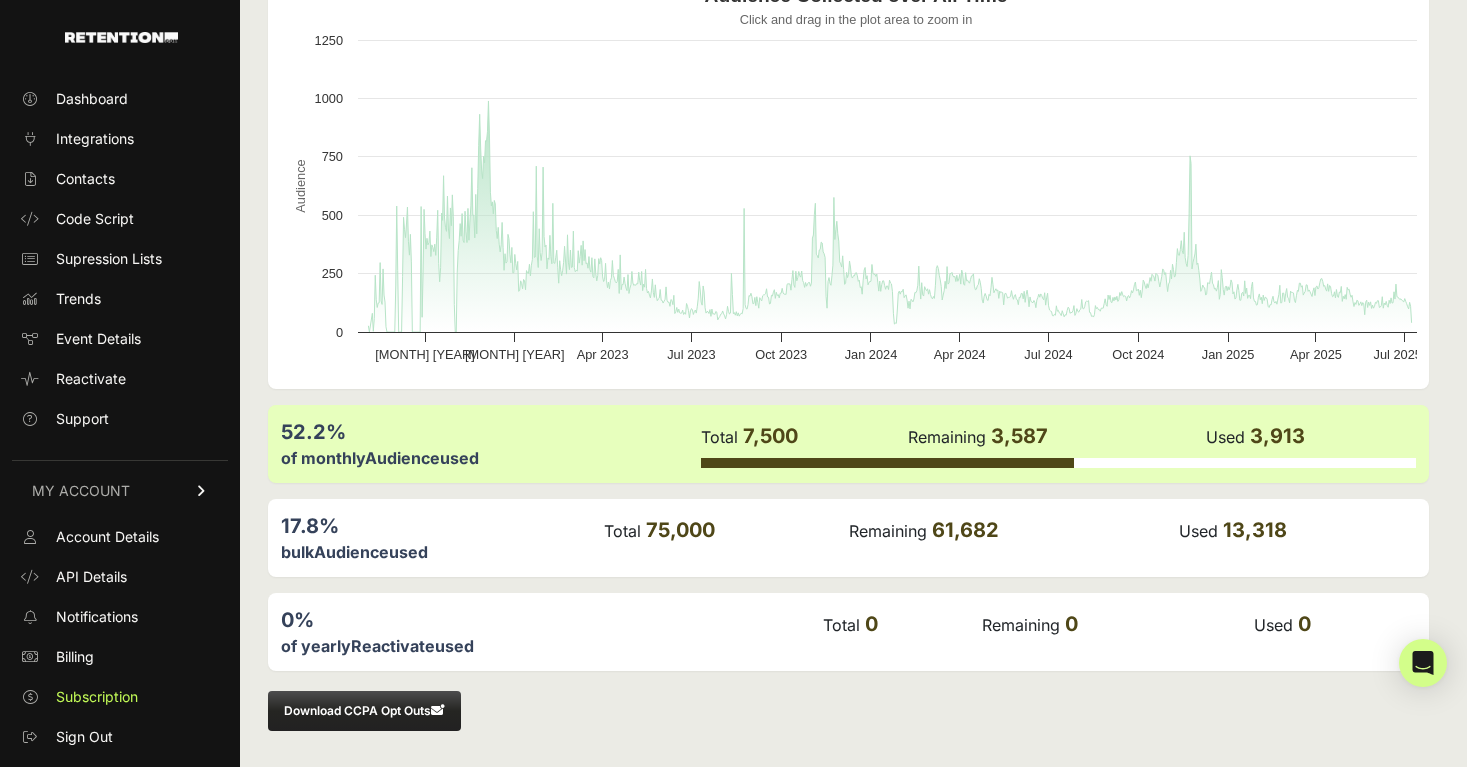 scroll, scrollTop: 0, scrollLeft: 0, axis: both 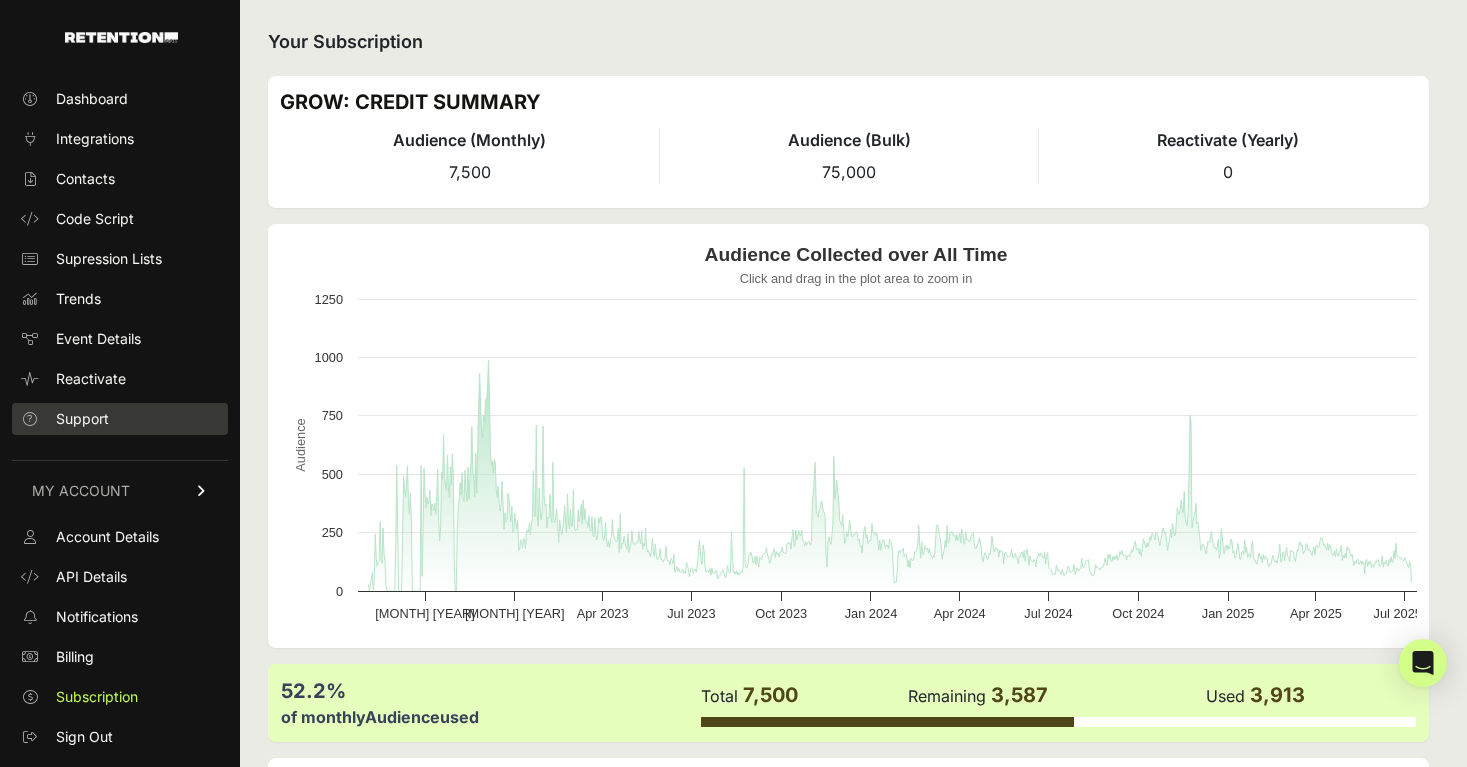 click on "Support" at bounding box center [82, 419] 